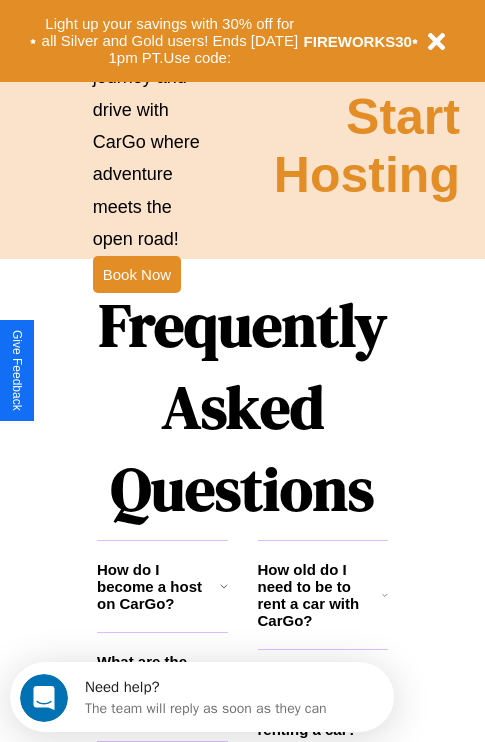 scroll, scrollTop: 2423, scrollLeft: 0, axis: vertical 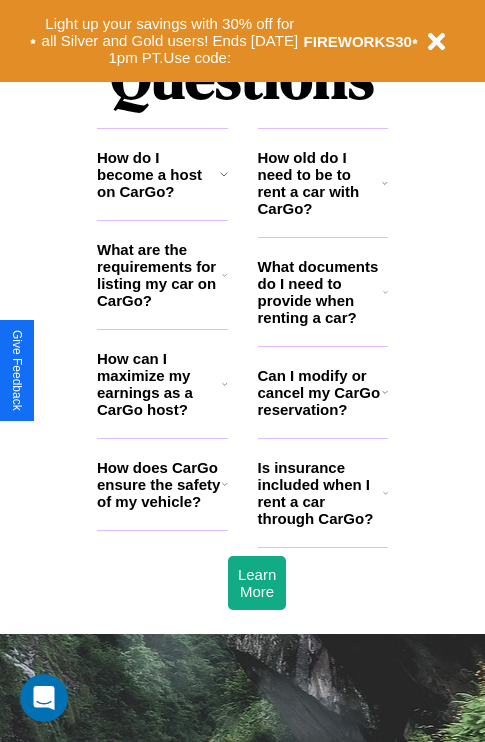 click on "What documents do I need to provide when renting a car?" at bounding box center [321, 292] 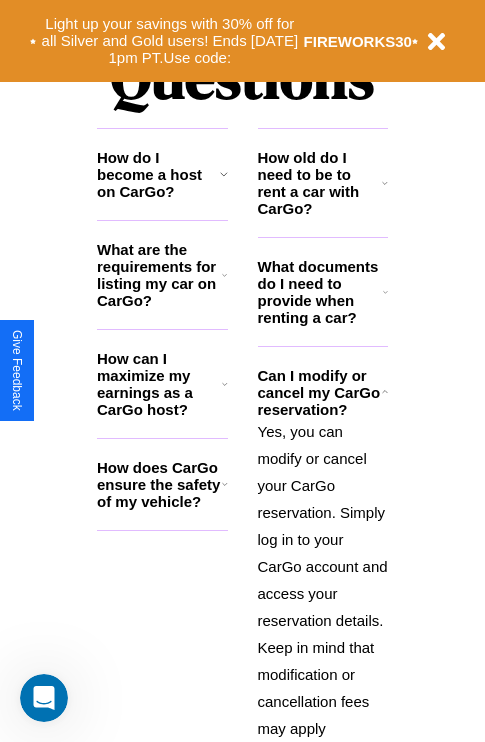 click 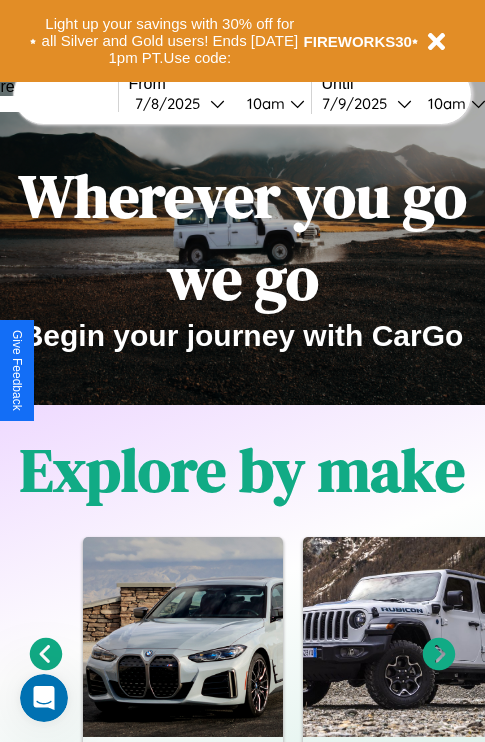 scroll, scrollTop: 0, scrollLeft: 0, axis: both 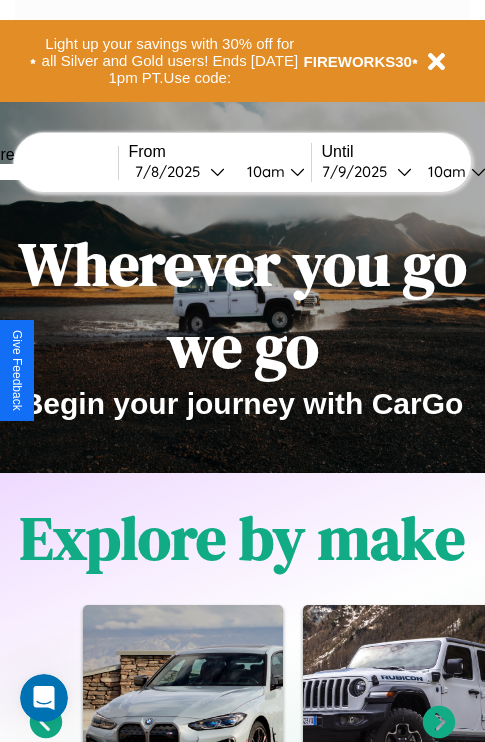click at bounding box center [43, 172] 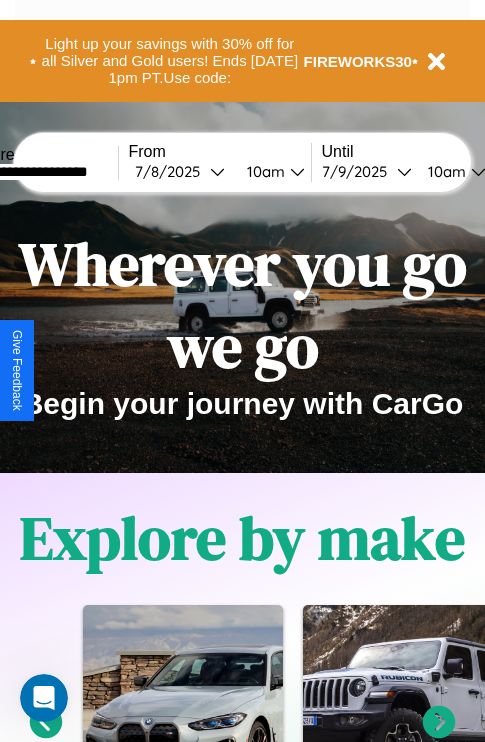 type on "**********" 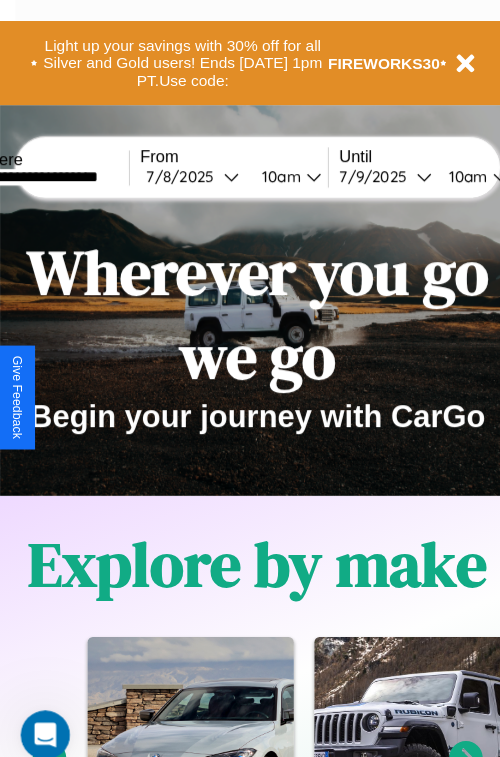 select on "*" 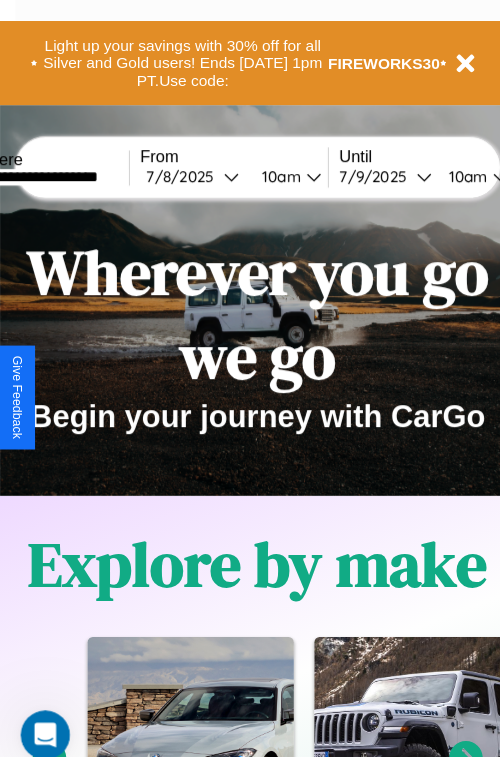 select on "****" 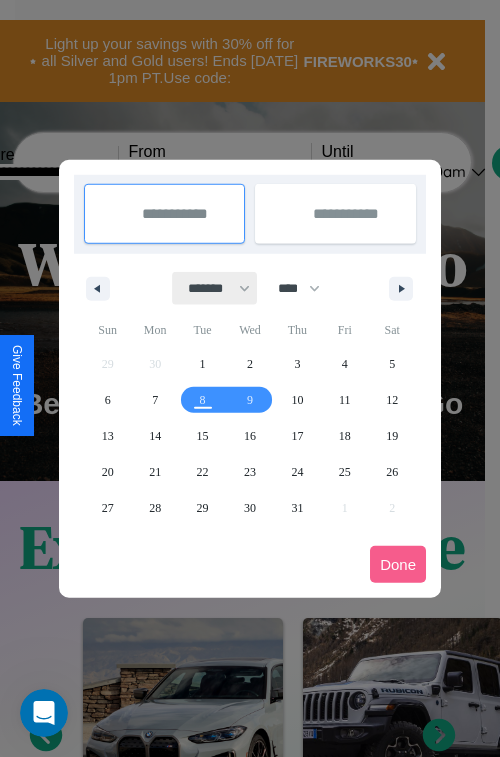 click on "******* ******** ***** ***** *** **** **** ****** ********* ******* ******** ********" at bounding box center [215, 288] 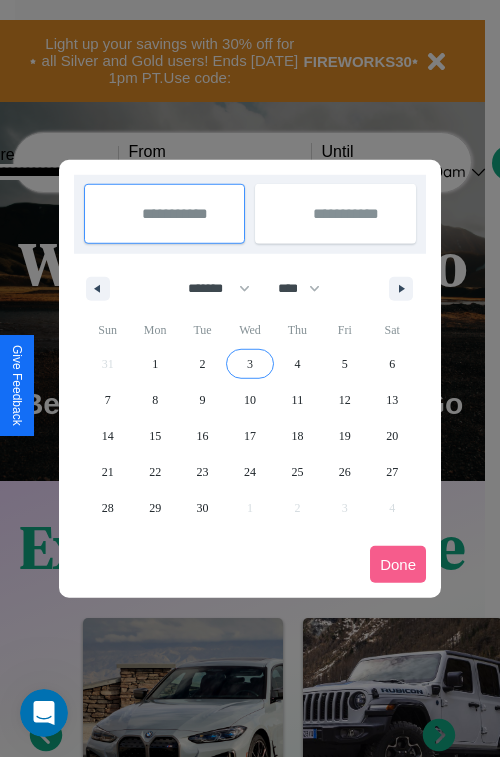 click on "3" at bounding box center (250, 364) 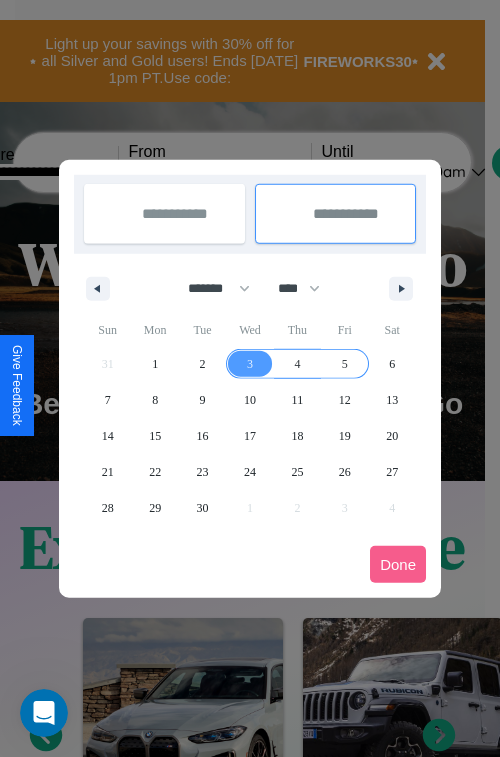 click on "5" at bounding box center [345, 364] 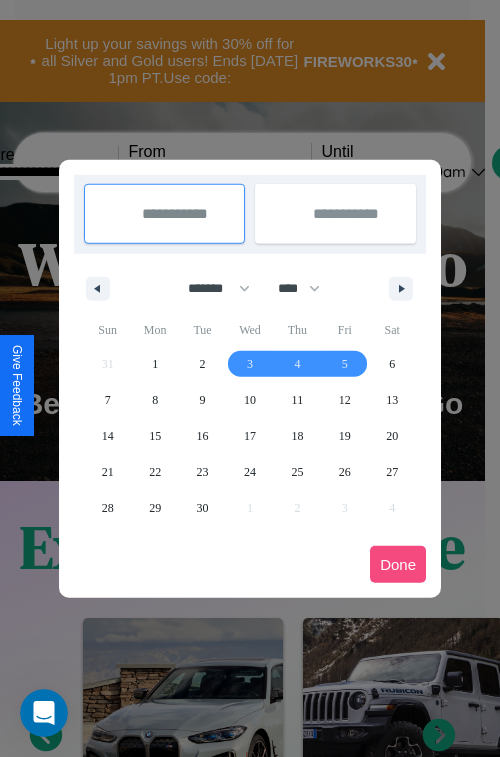 click on "Done" at bounding box center [398, 564] 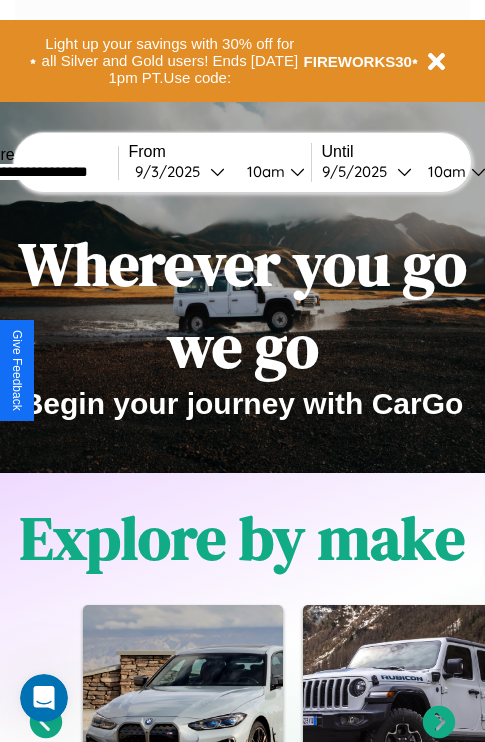 scroll, scrollTop: 0, scrollLeft: 68, axis: horizontal 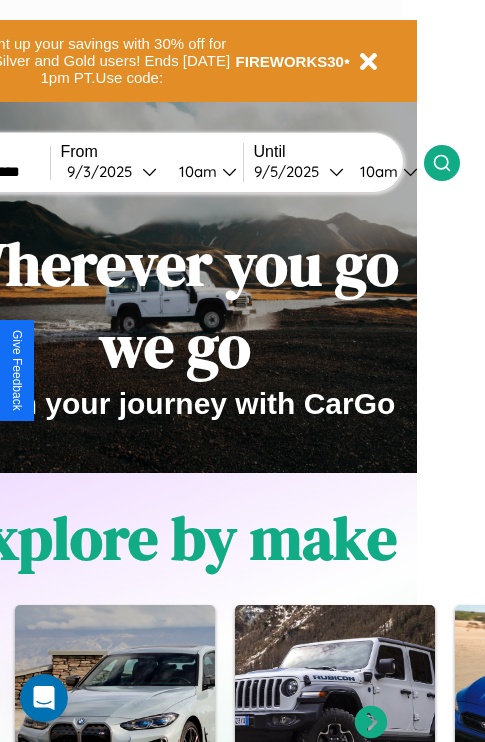 click 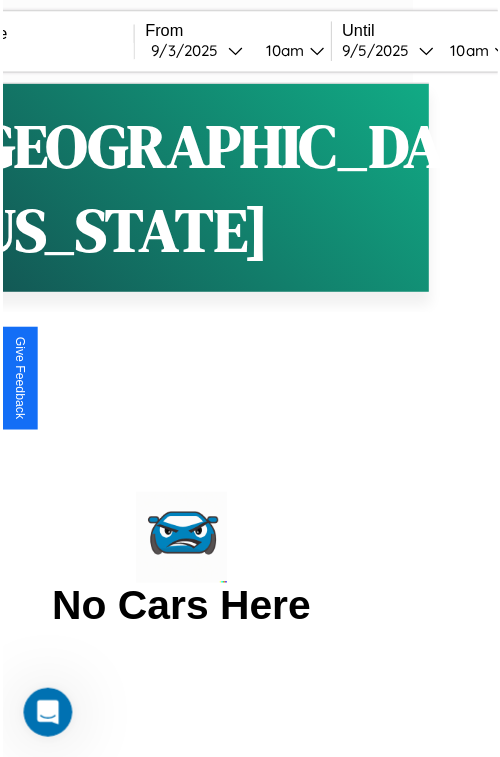scroll, scrollTop: 0, scrollLeft: 0, axis: both 